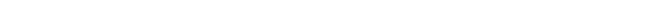 select on "***" 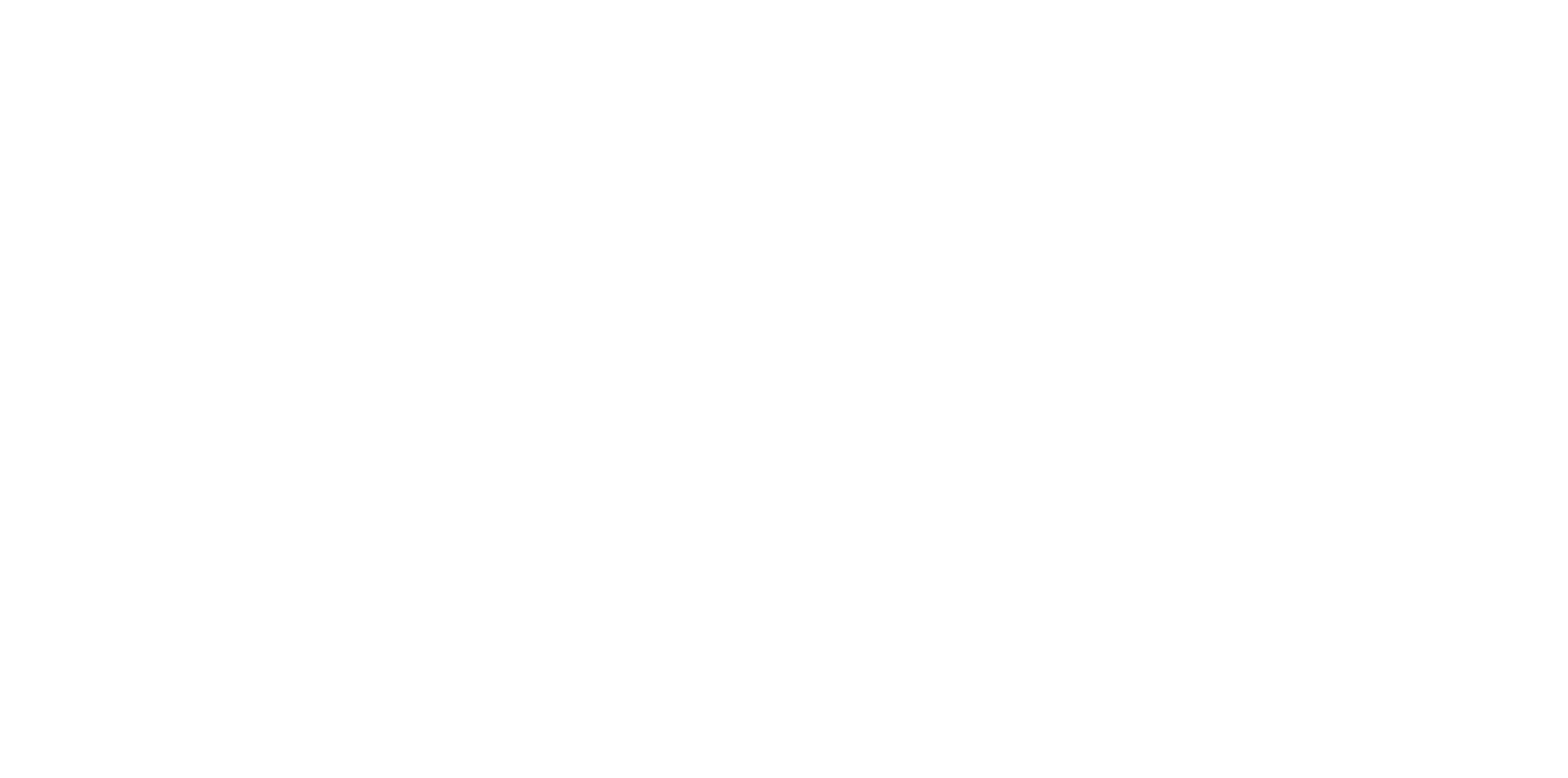 scroll, scrollTop: 0, scrollLeft: 0, axis: both 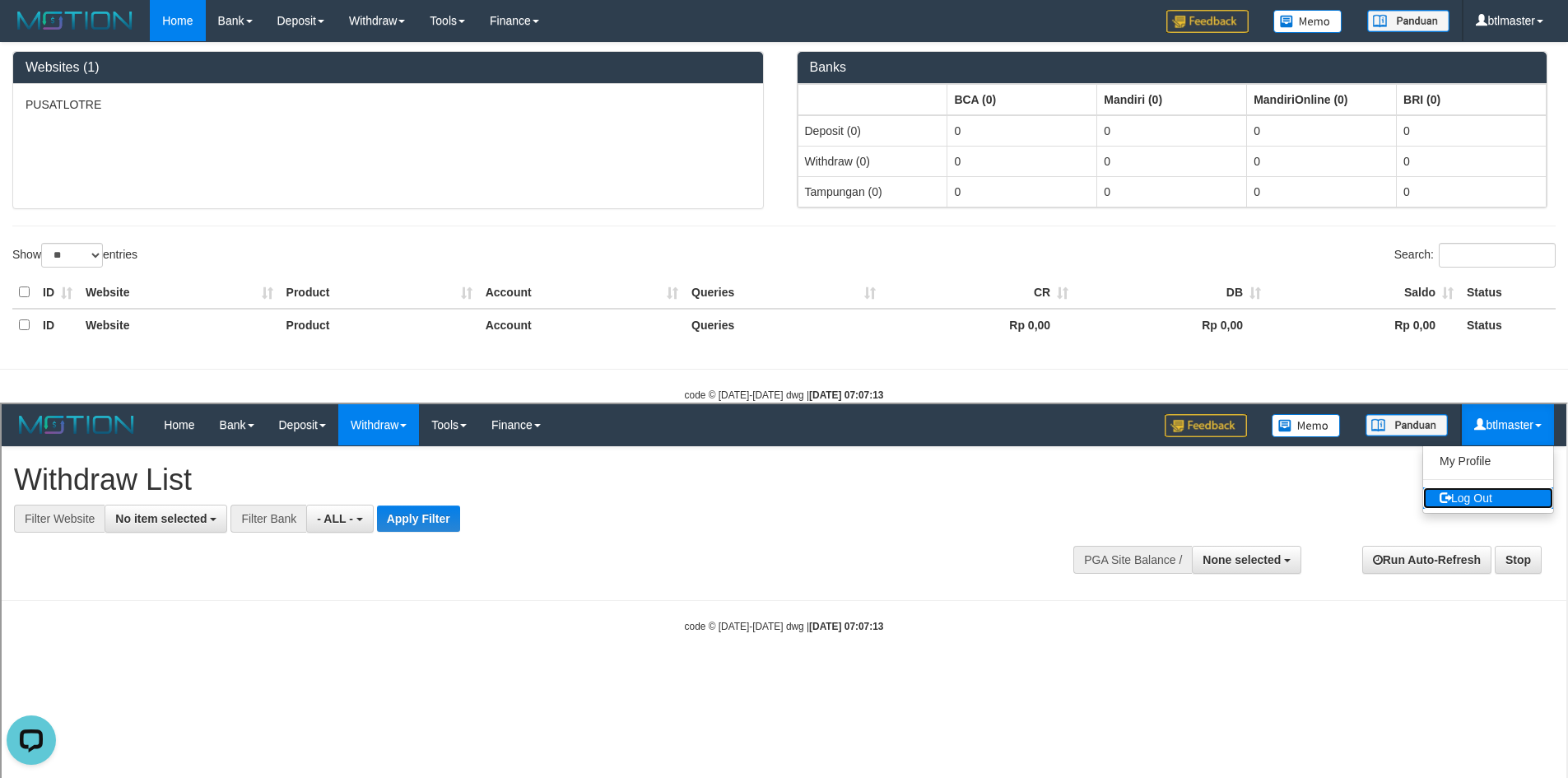 click on "Log Out" at bounding box center [1487, 496] 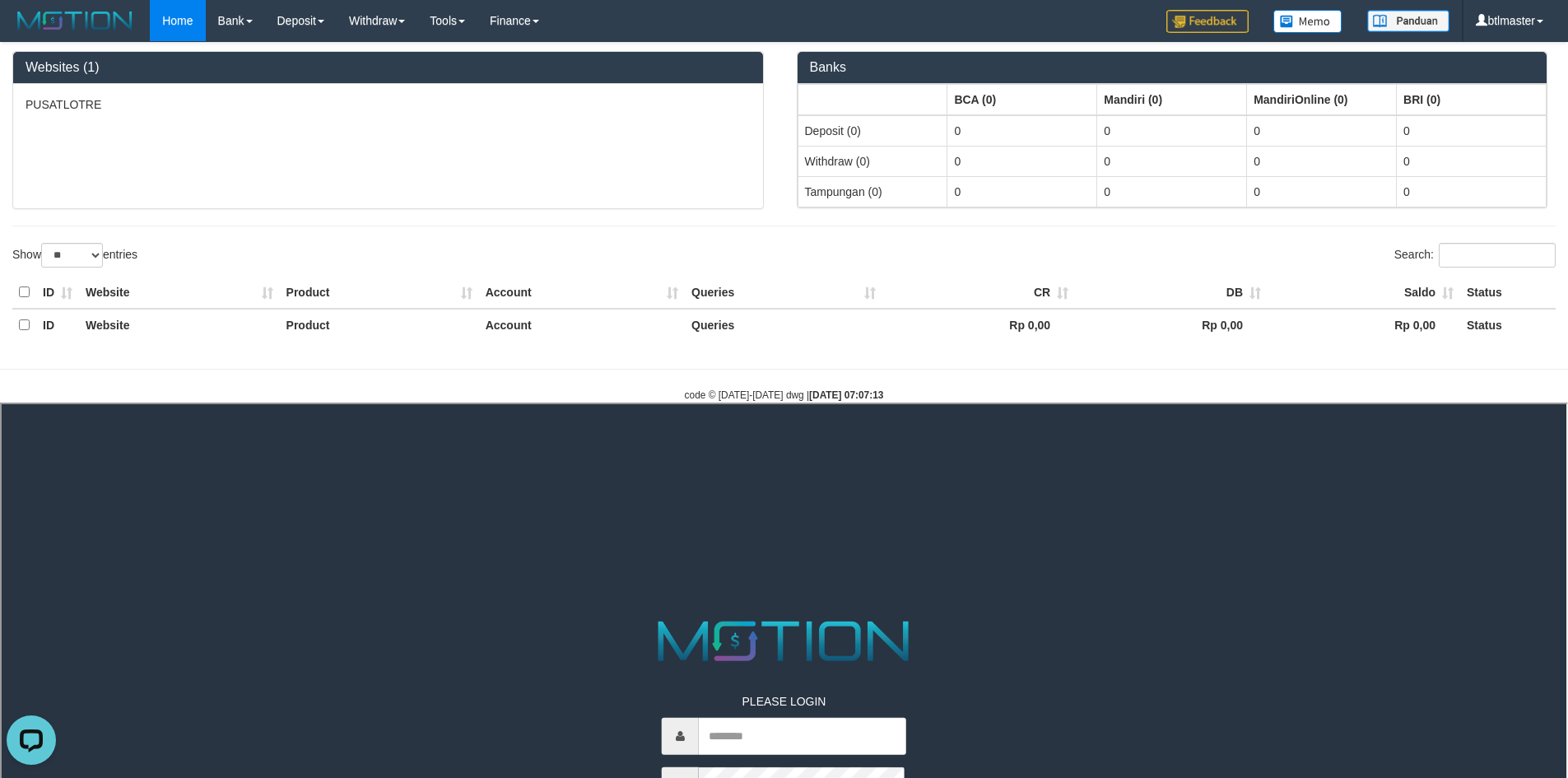 scroll, scrollTop: 0, scrollLeft: 0, axis: both 